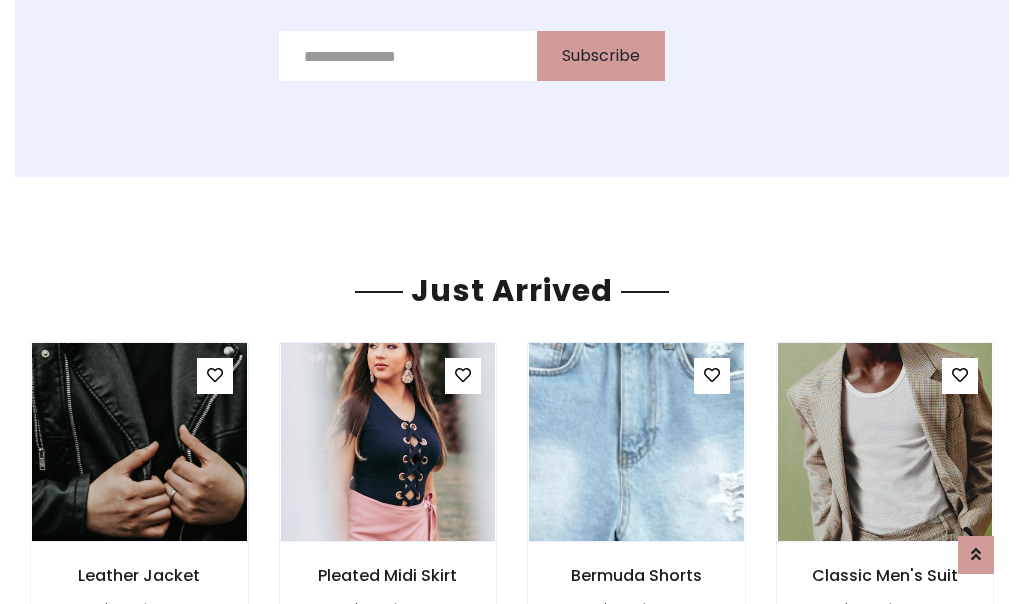 scroll, scrollTop: 2125, scrollLeft: 0, axis: vertical 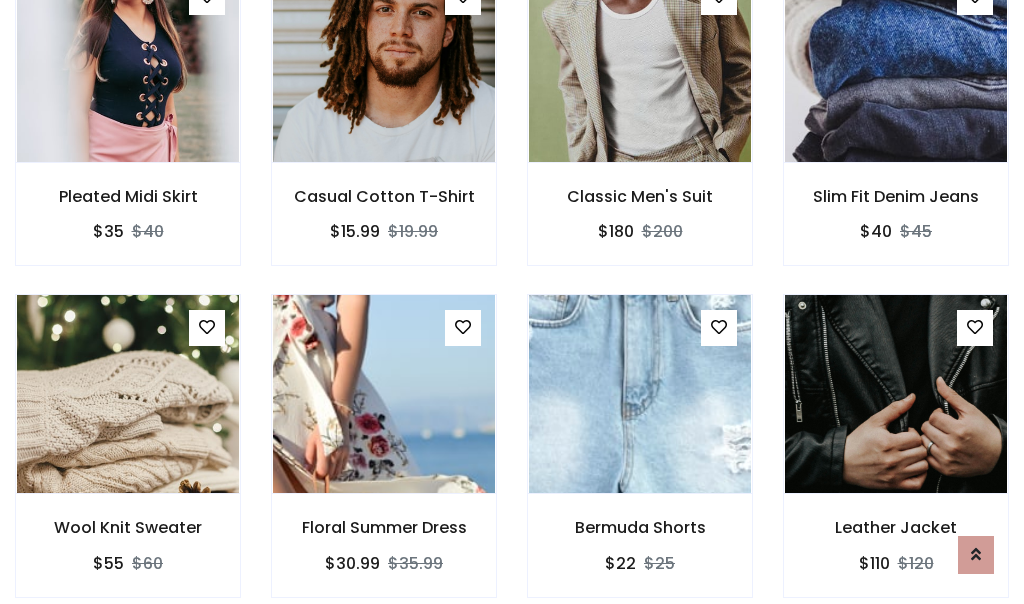 click on "Bermuda Shorts
$22
$25" at bounding box center (640, 459) 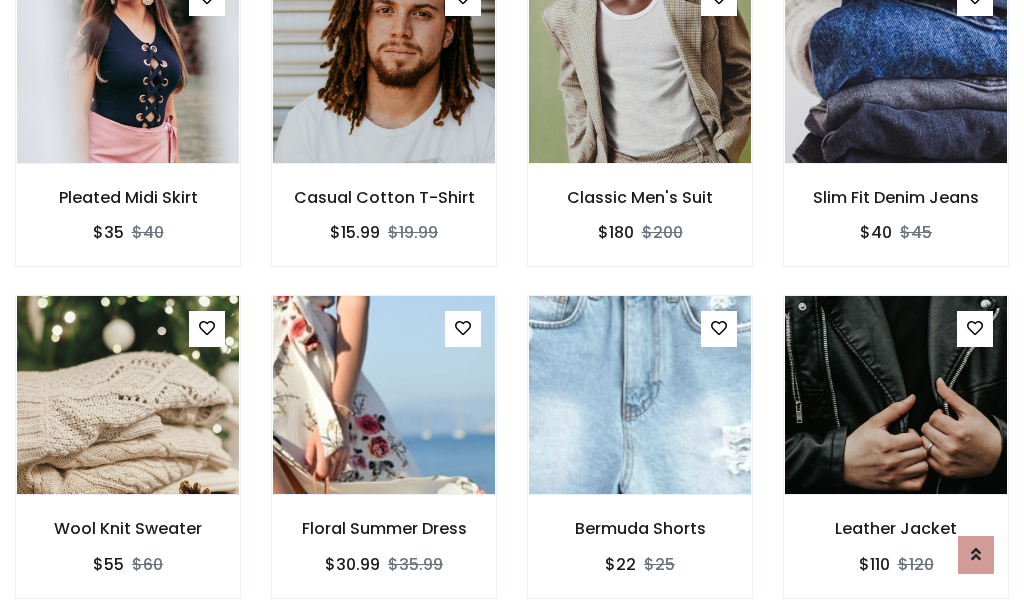 click on "Bermuda Shorts
$22
$25" at bounding box center (640, 460) 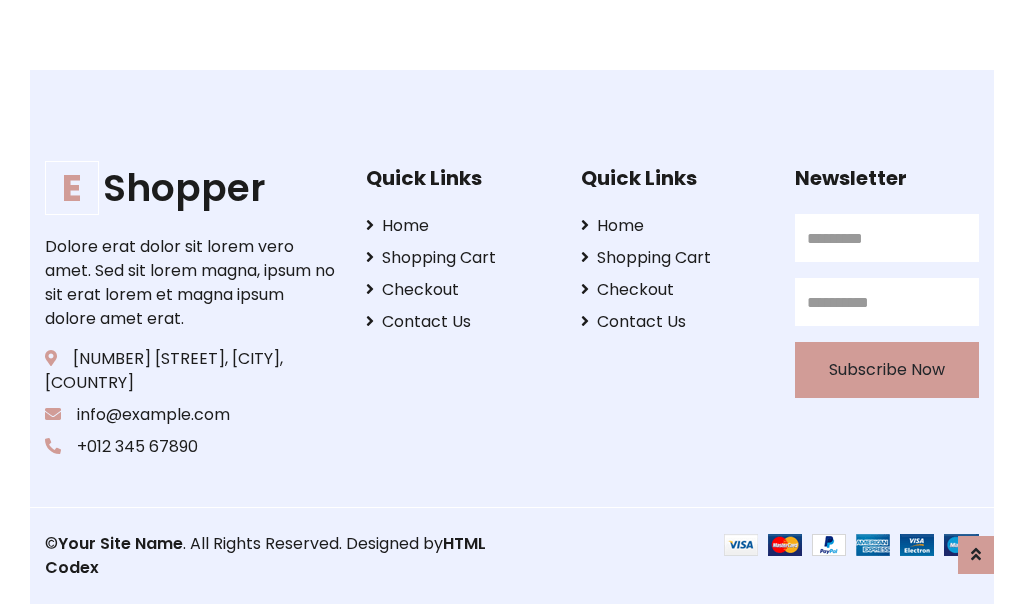 scroll, scrollTop: 3807, scrollLeft: 0, axis: vertical 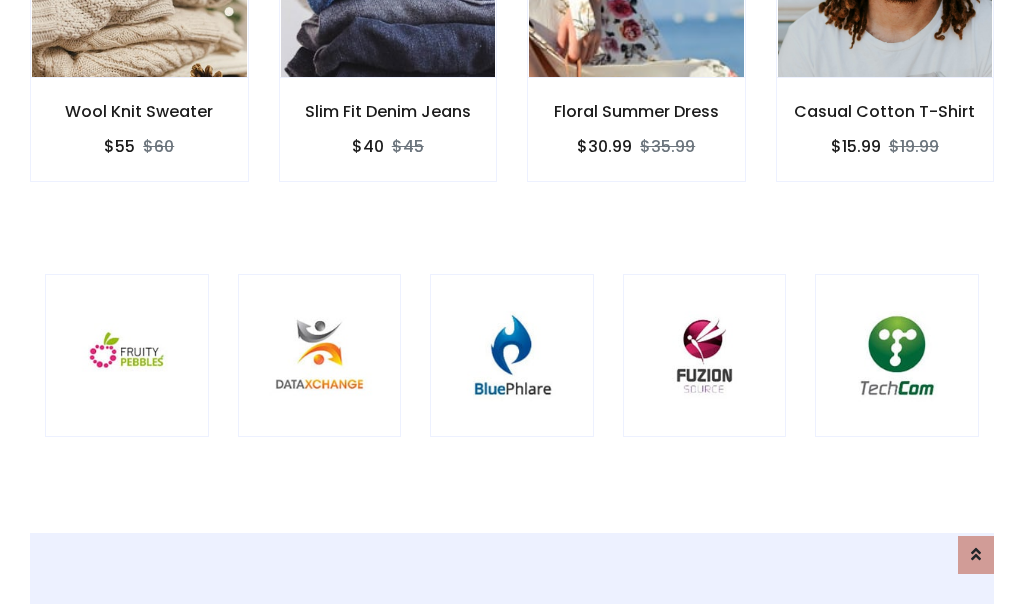 click at bounding box center [512, 356] 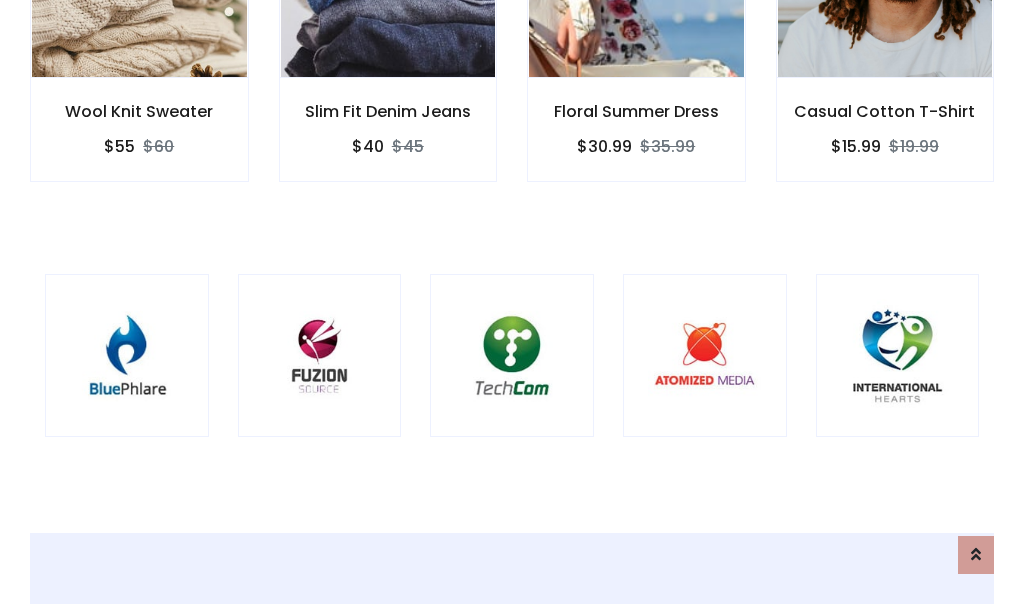 click at bounding box center [512, 356] 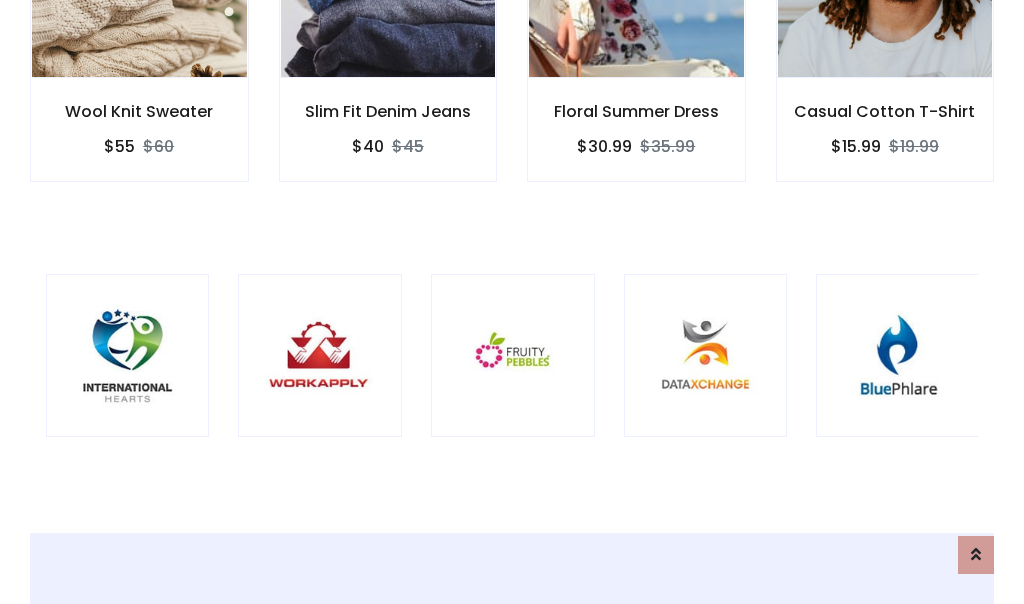 scroll, scrollTop: 0, scrollLeft: 0, axis: both 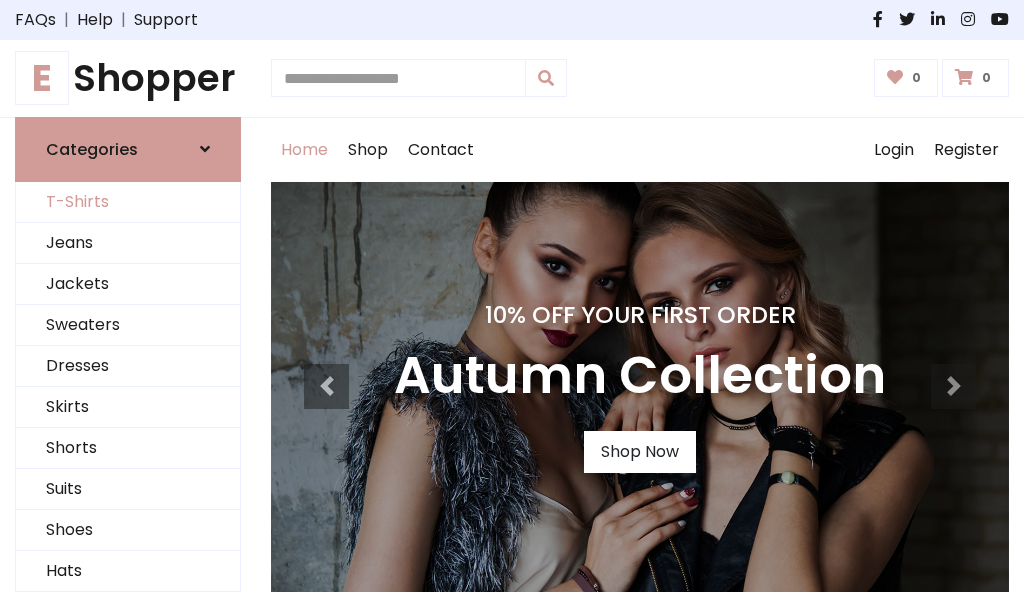click on "T-Shirts" at bounding box center (128, 202) 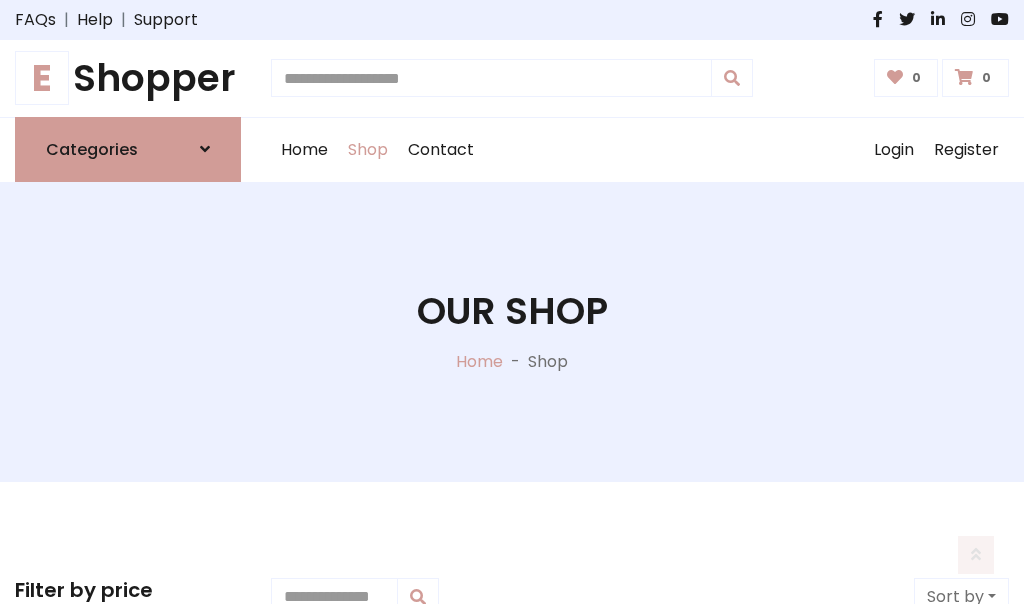 scroll, scrollTop: 802, scrollLeft: 0, axis: vertical 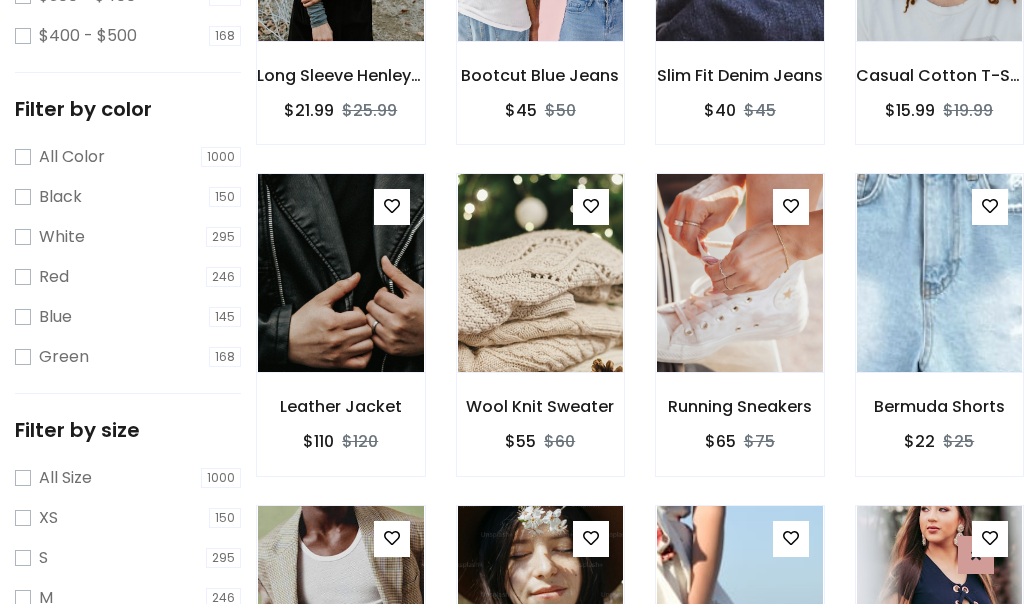 click at bounding box center [739, -58] 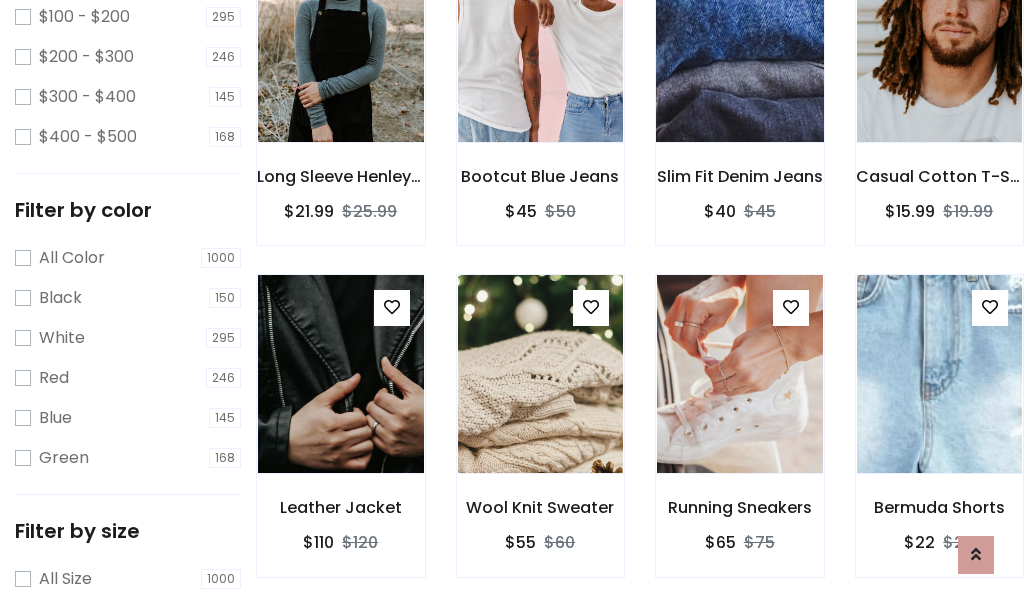 scroll, scrollTop: 101, scrollLeft: 0, axis: vertical 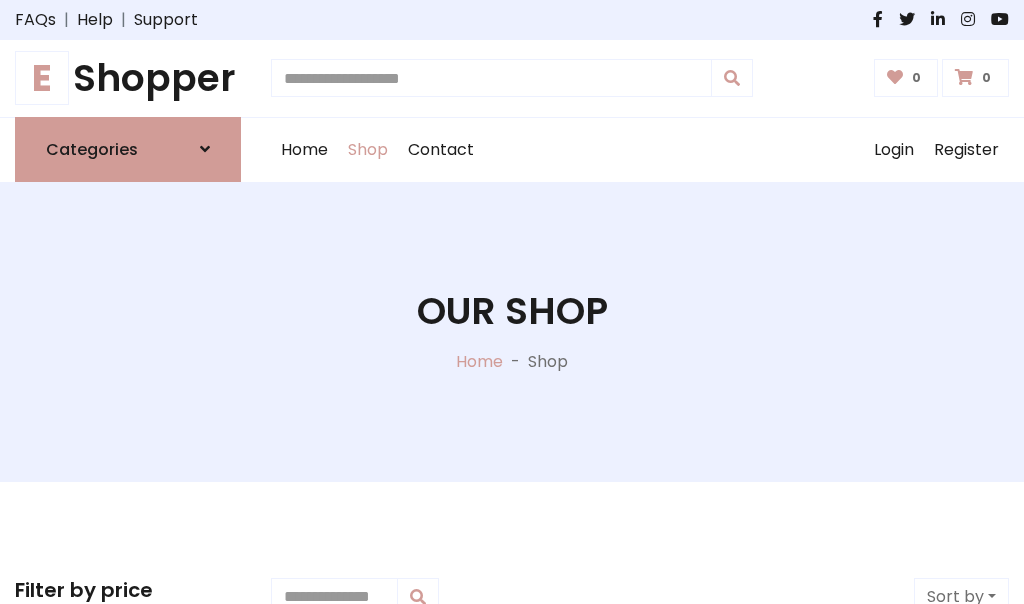 click on "E Shopper" at bounding box center [128, 78] 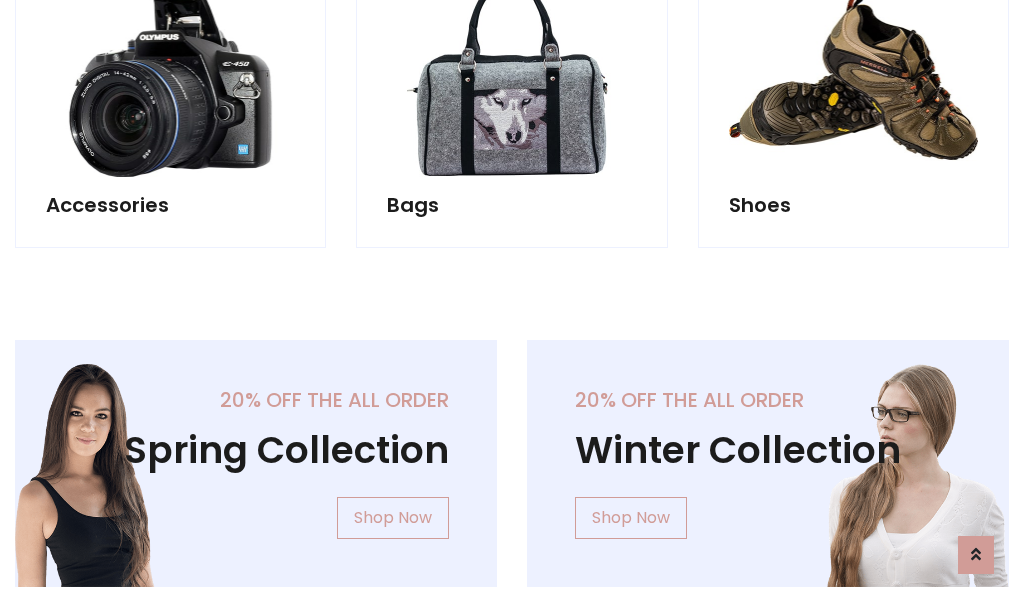 scroll, scrollTop: 1943, scrollLeft: 0, axis: vertical 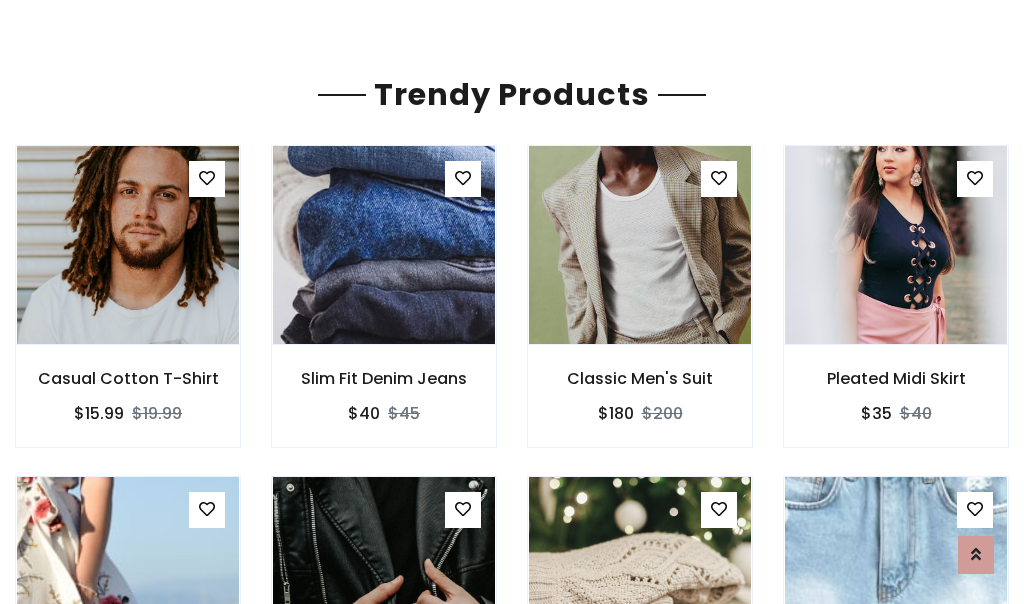 click on "Shop" at bounding box center (368, -1793) 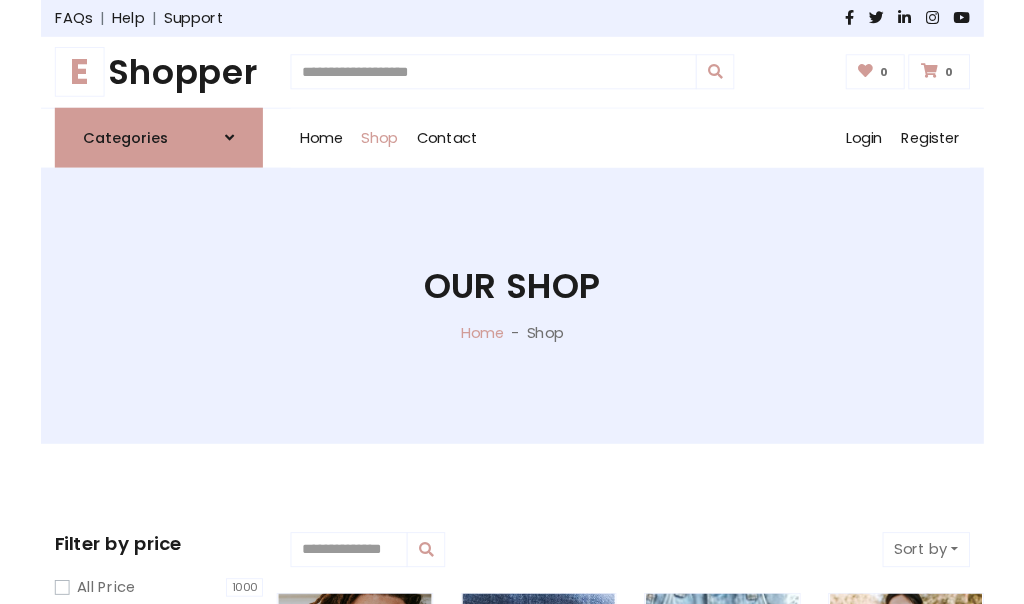scroll, scrollTop: 0, scrollLeft: 0, axis: both 